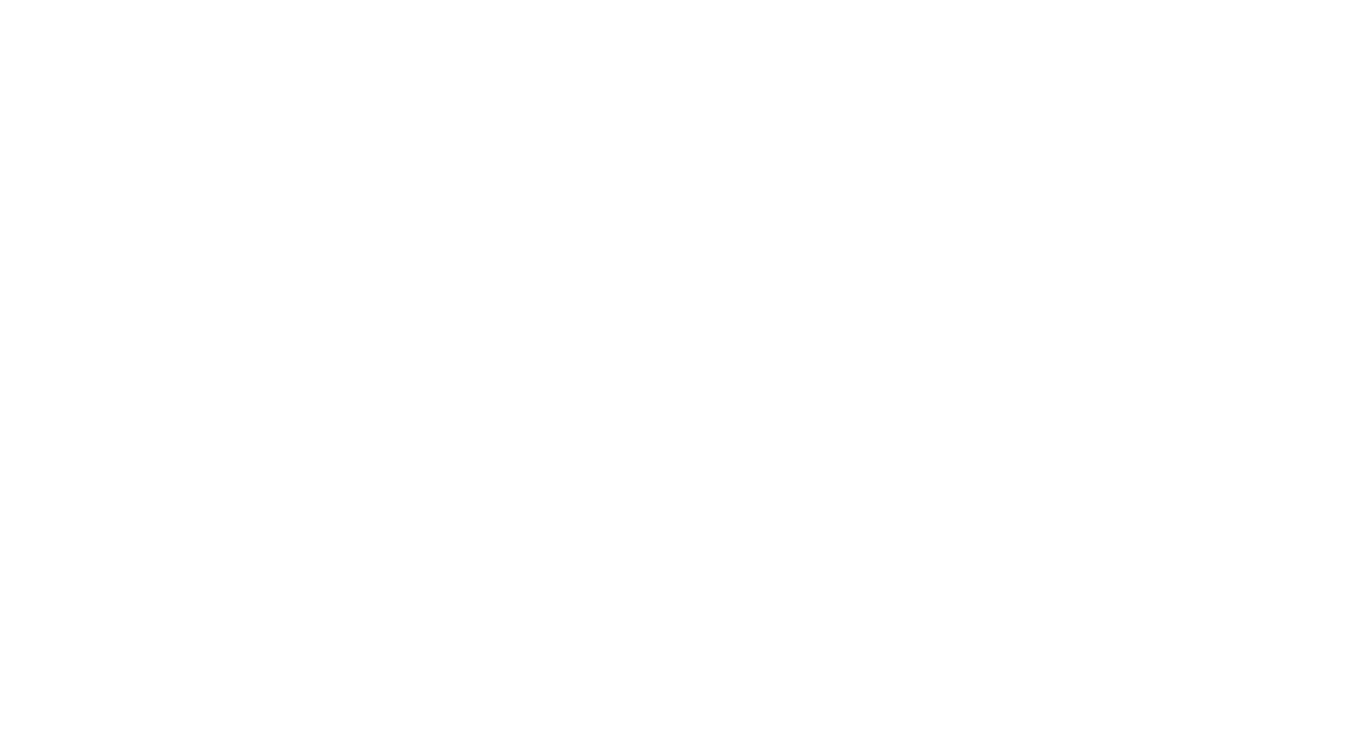 scroll, scrollTop: 0, scrollLeft: 0, axis: both 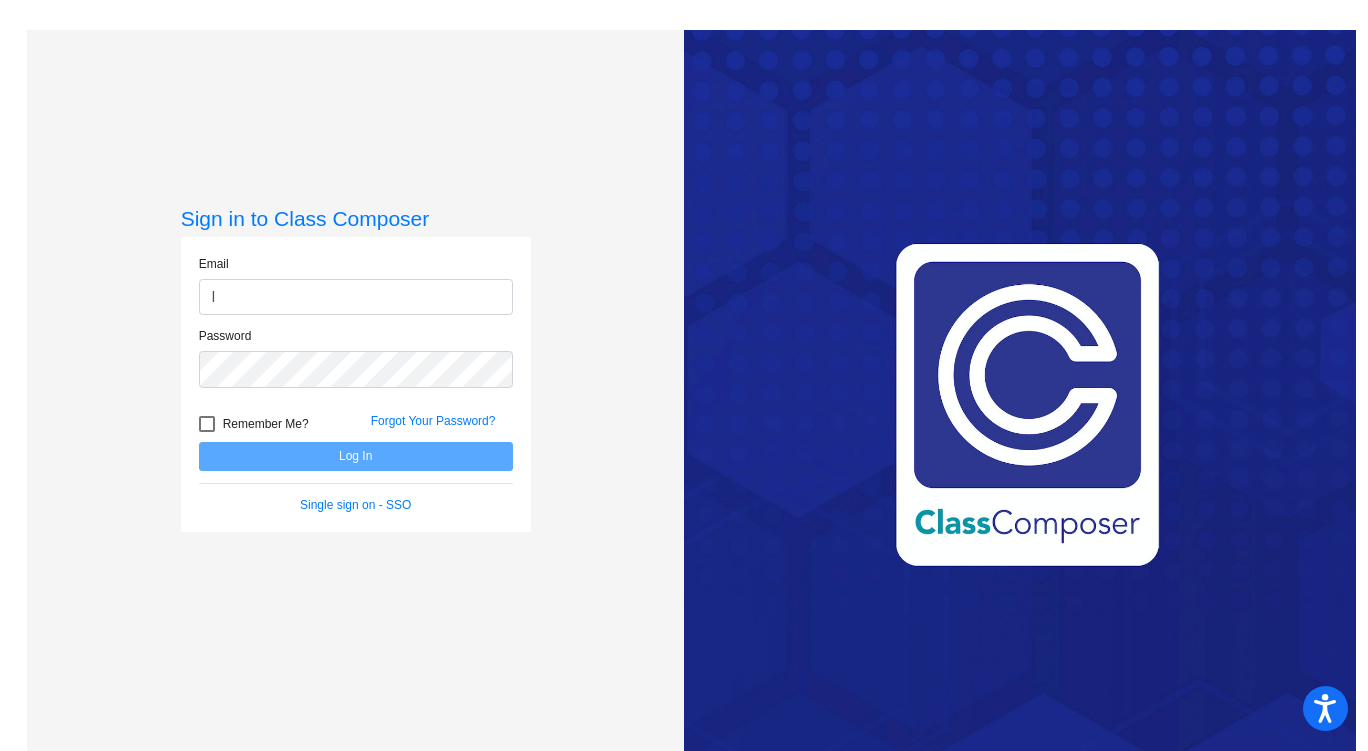 type on "[EMAIL]" 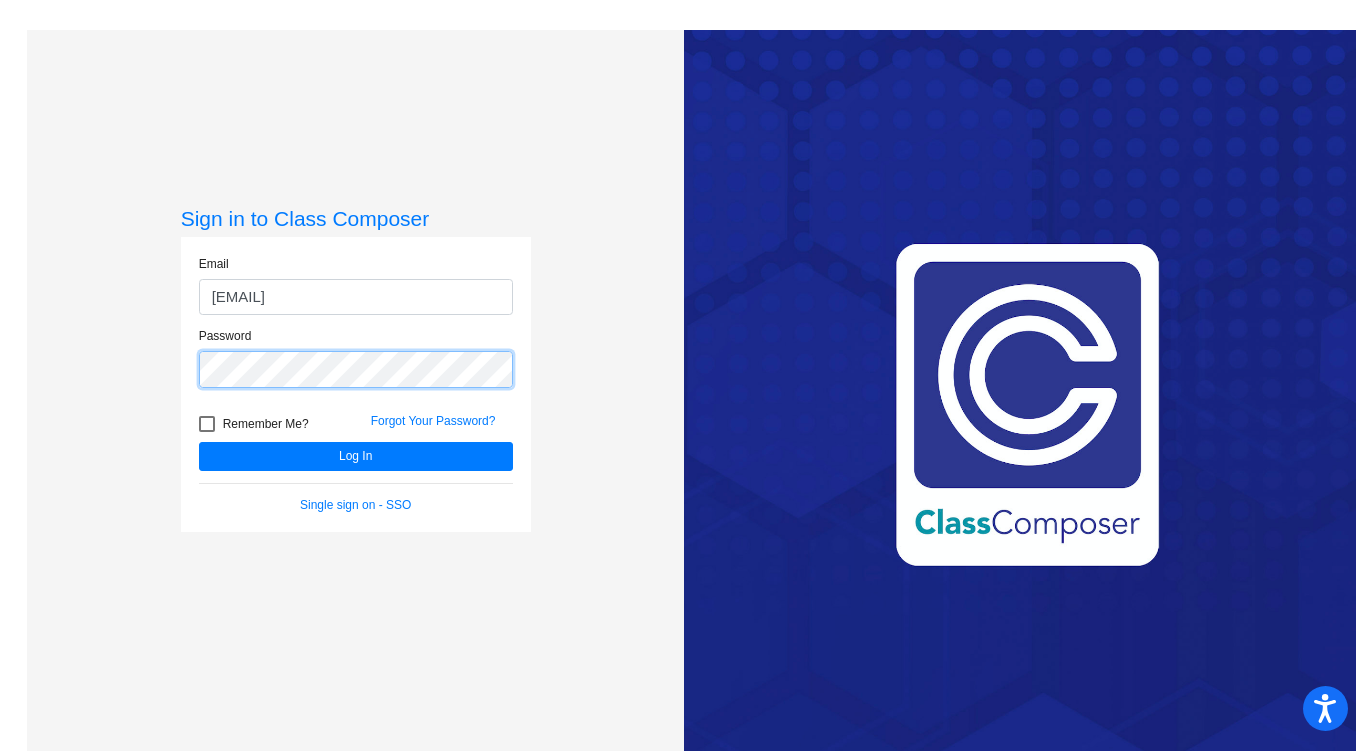 click on "Log In" 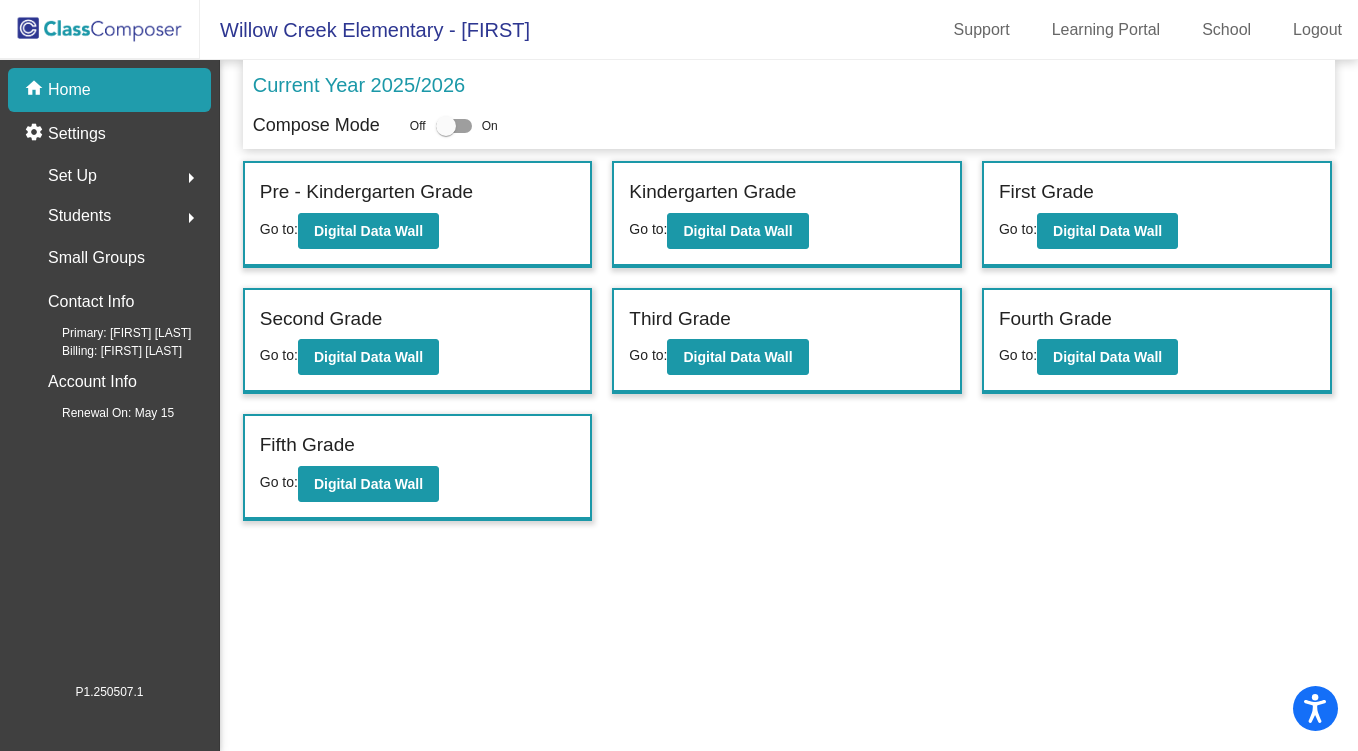 click on "Set Up" 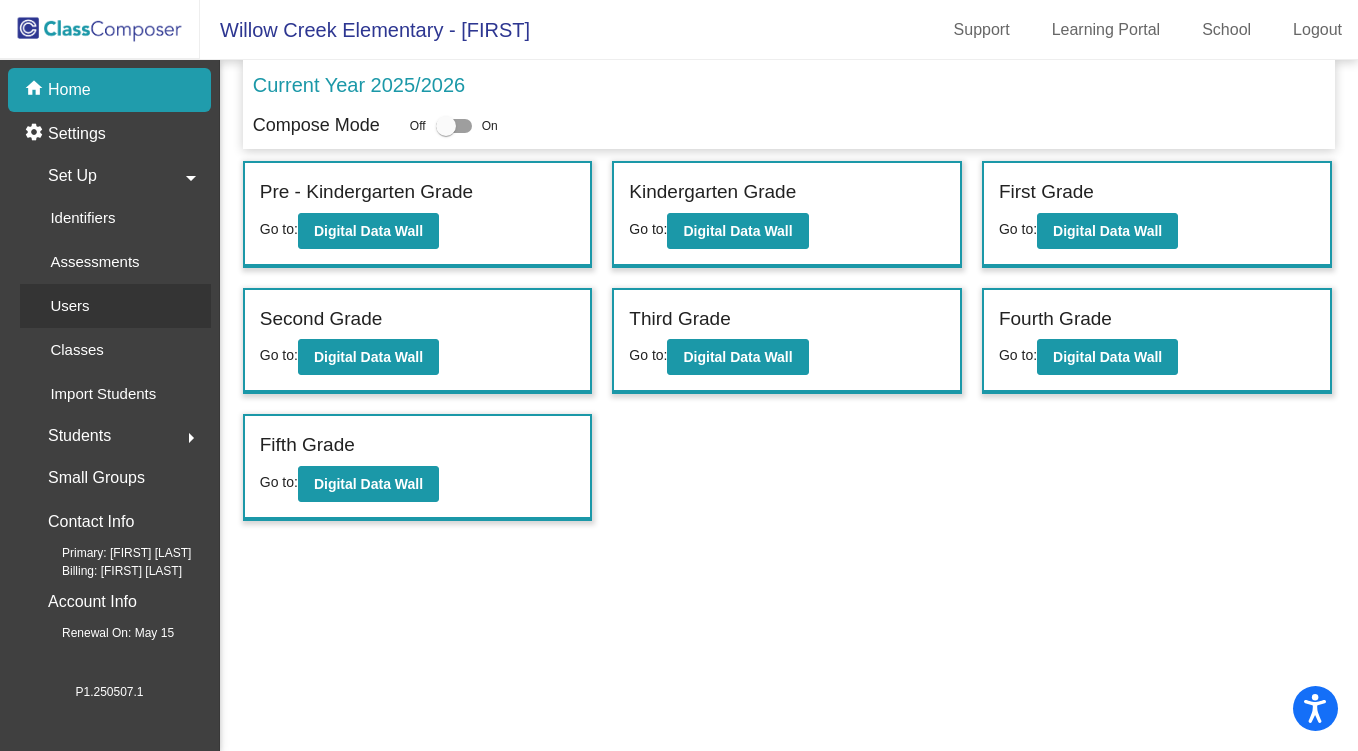 scroll, scrollTop: 0, scrollLeft: 0, axis: both 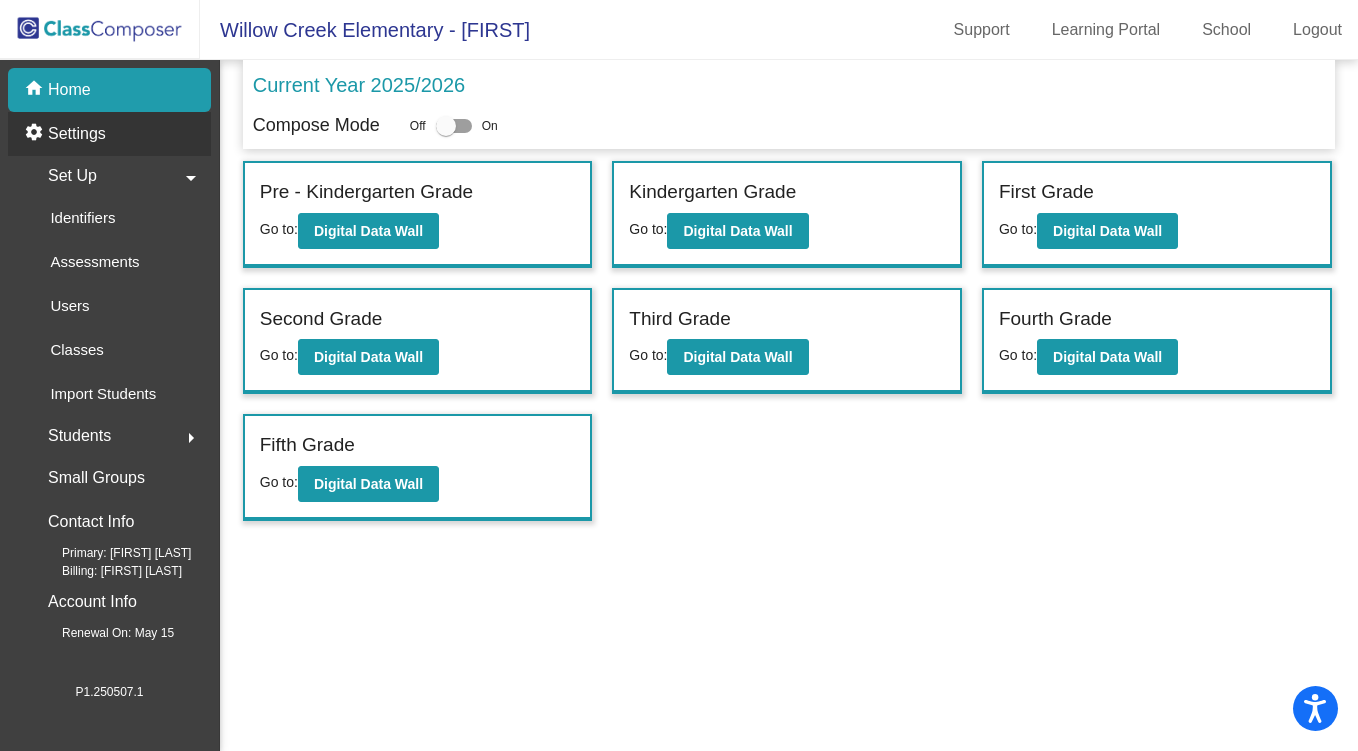 click on "Settings" 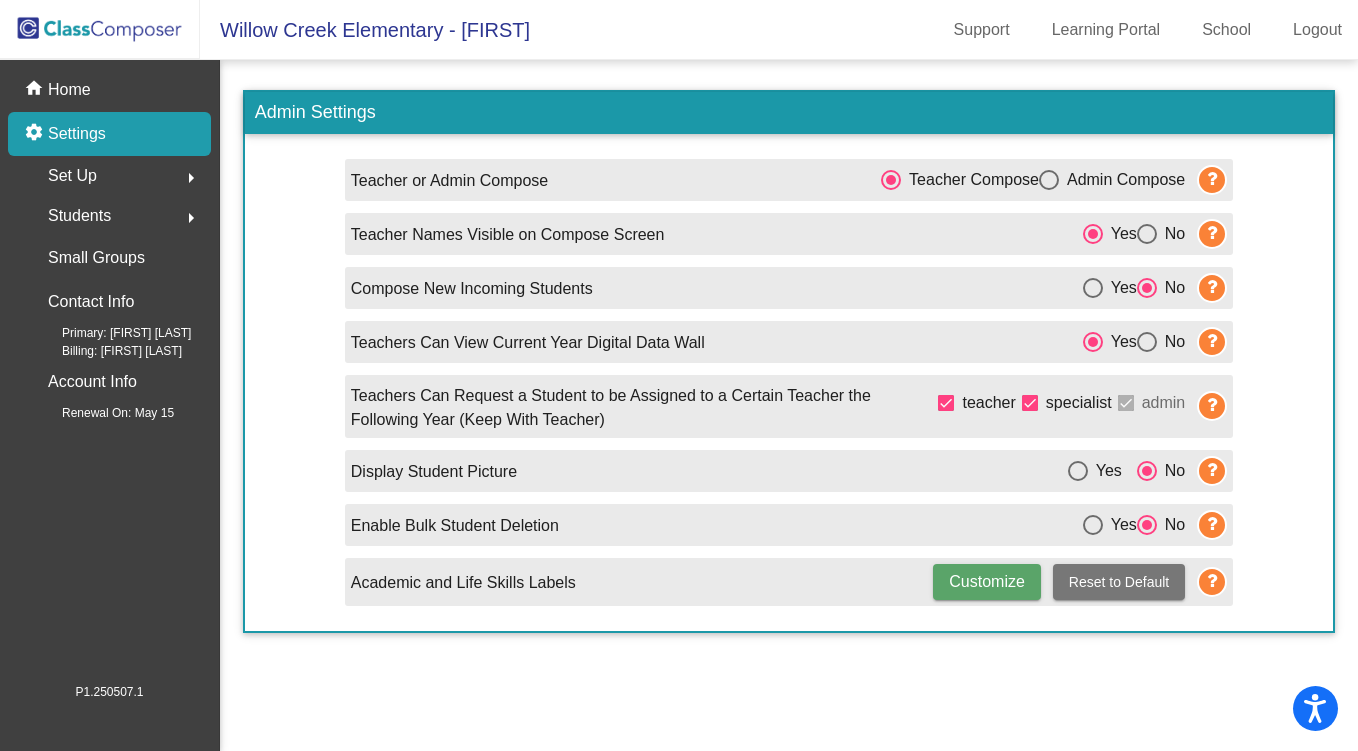 click on "Students" 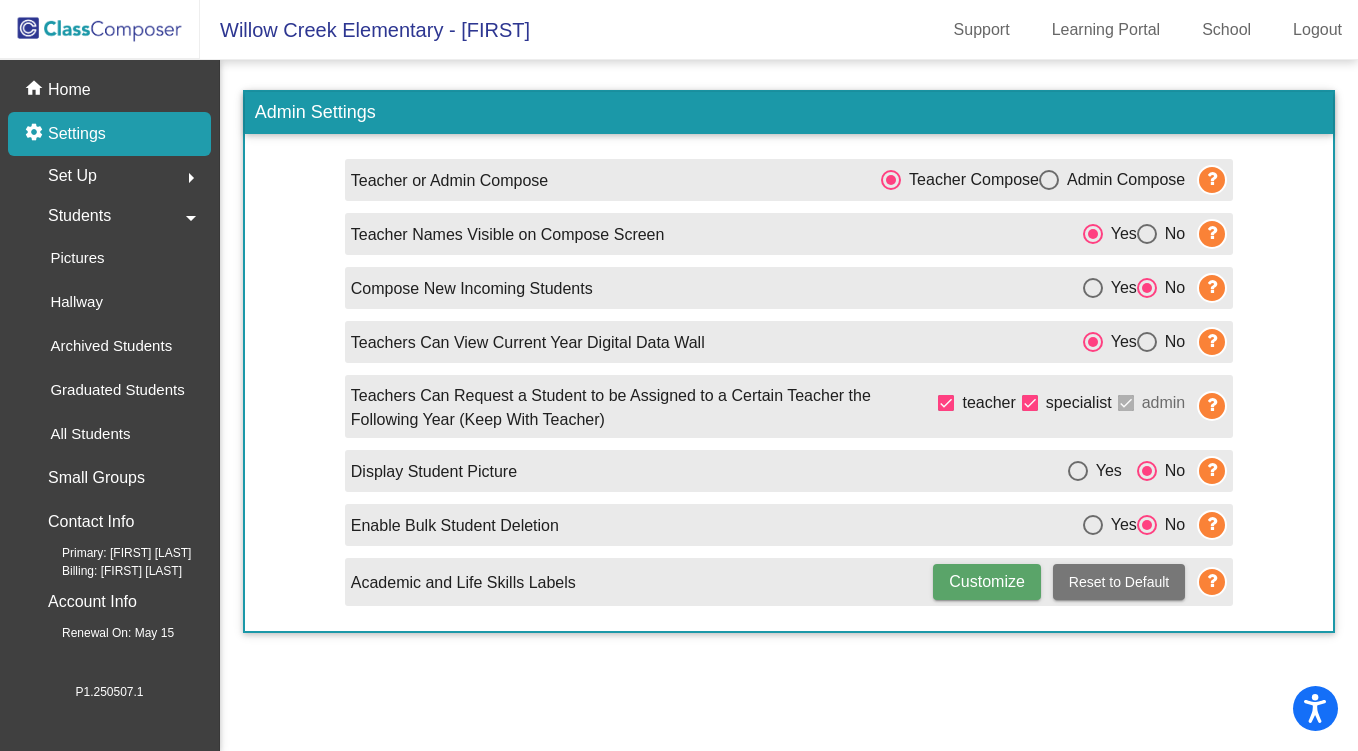 click on "Students" 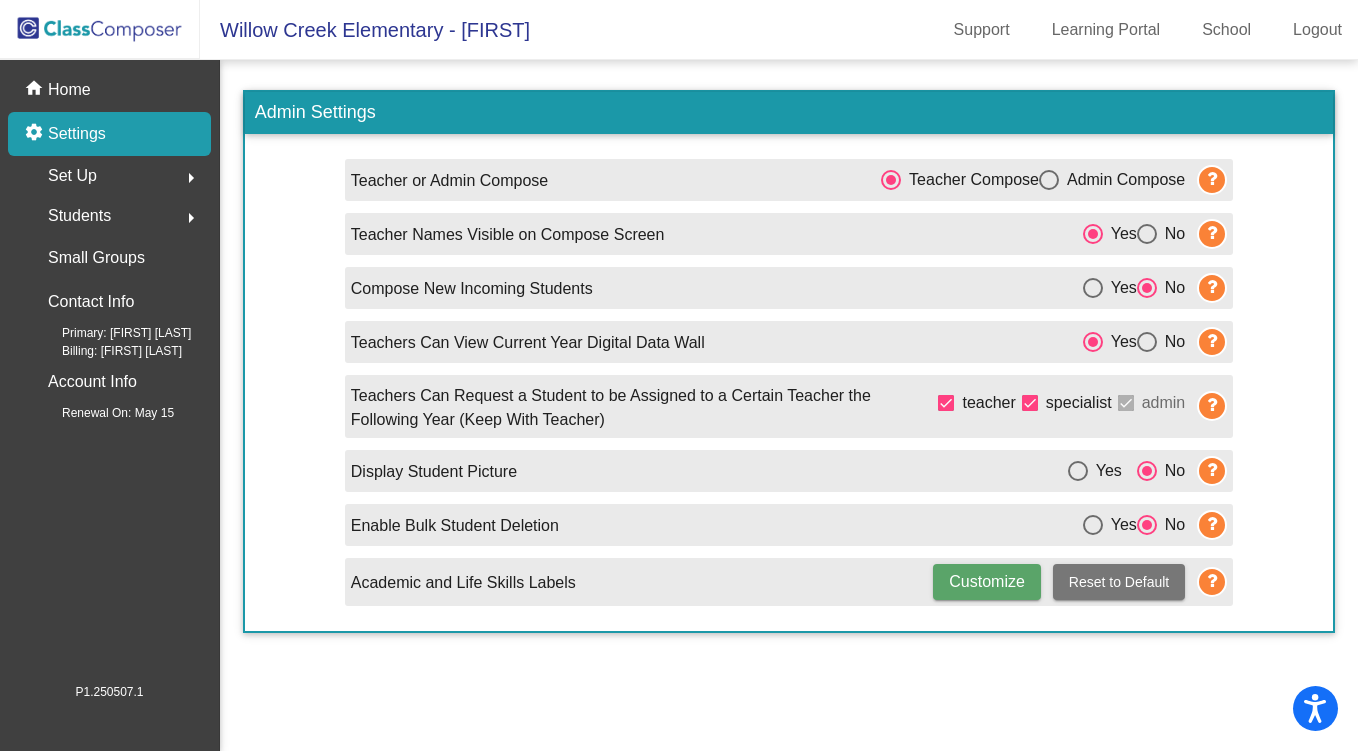 click on "Students" 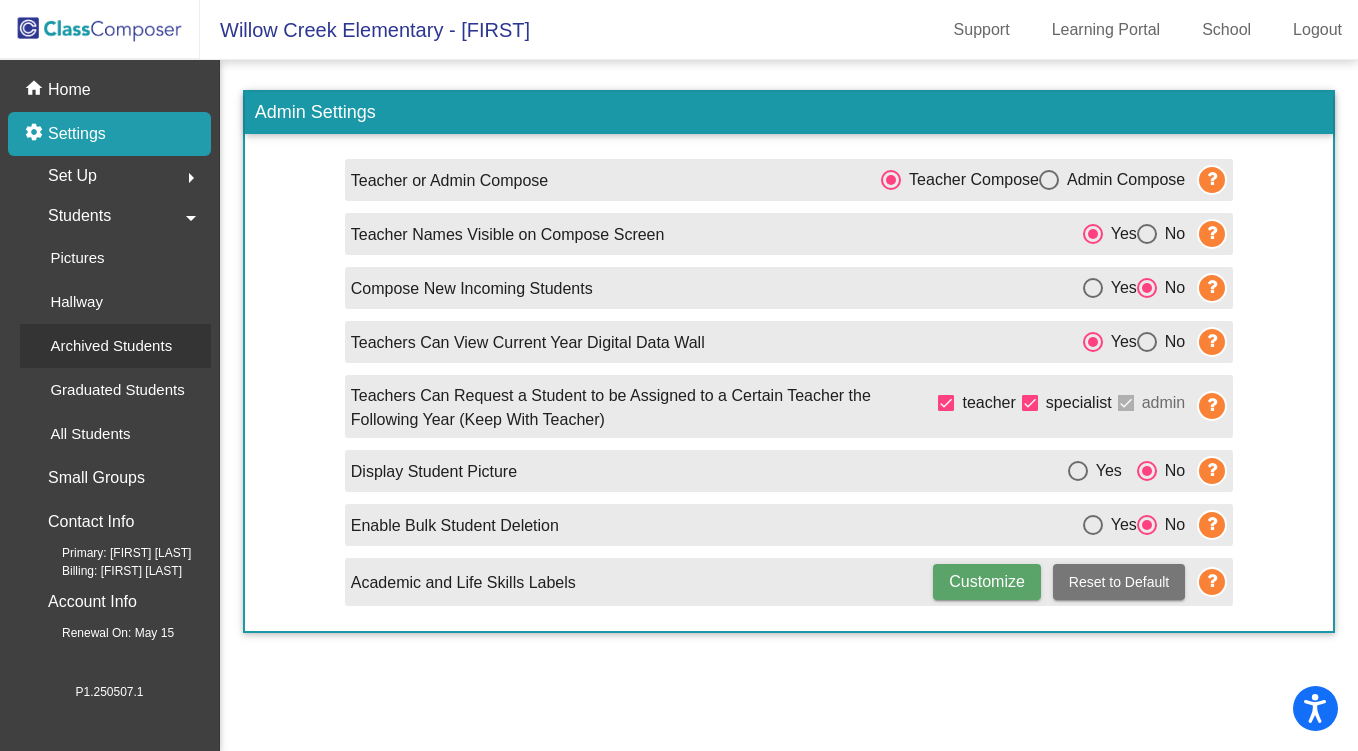 scroll, scrollTop: 0, scrollLeft: 0, axis: both 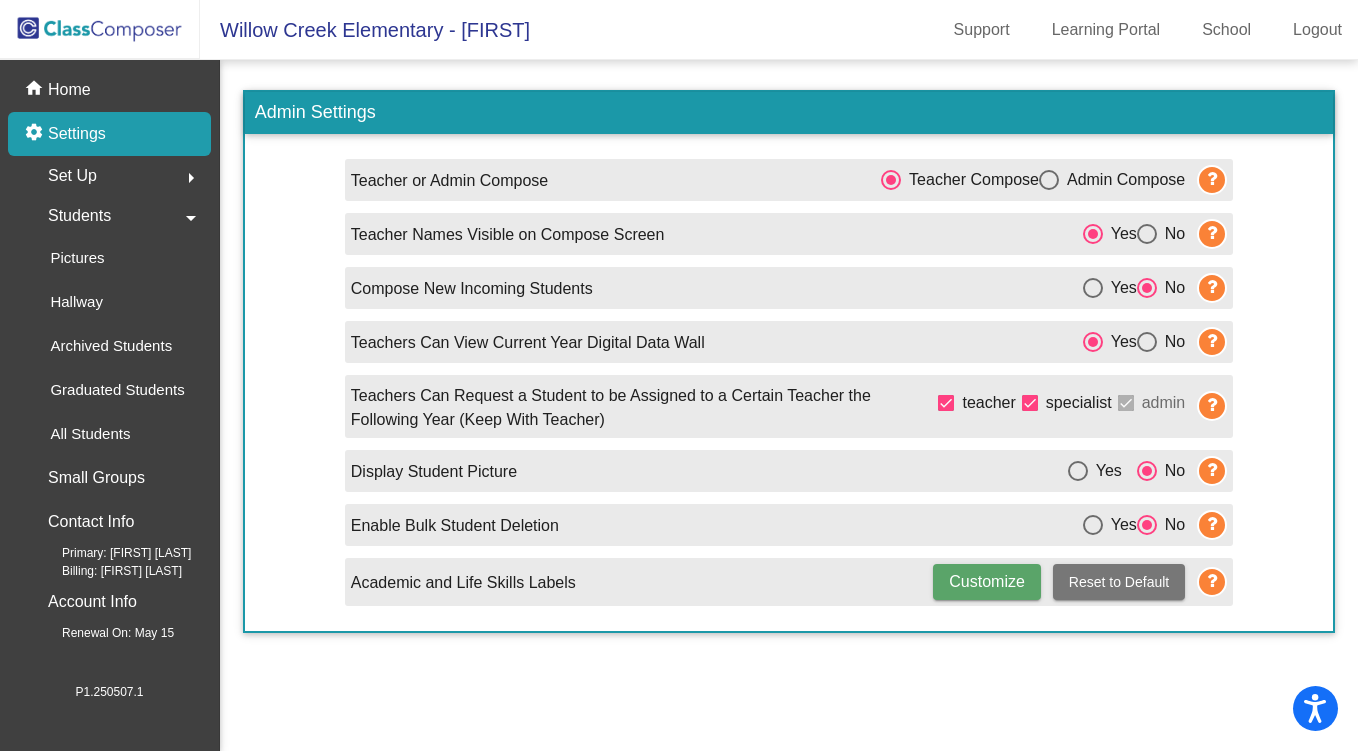 click on "Students" 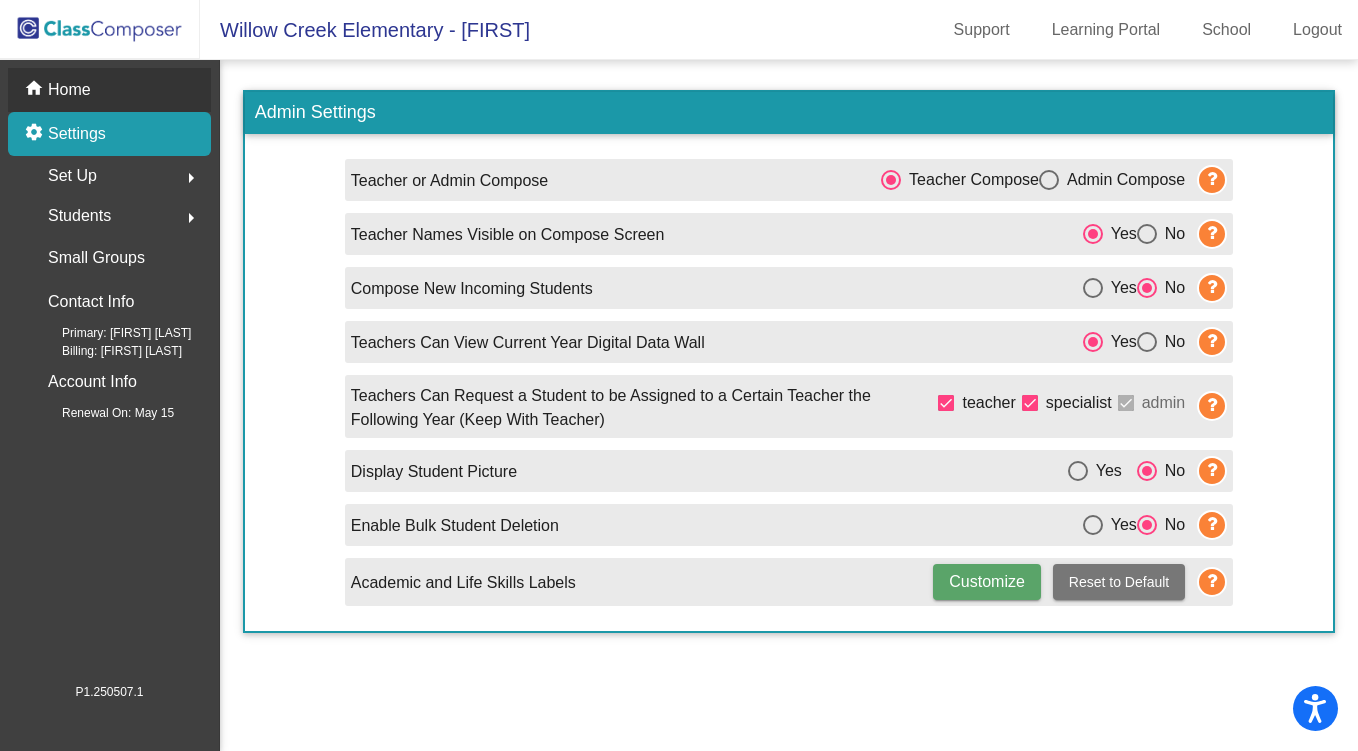 click on "Home" 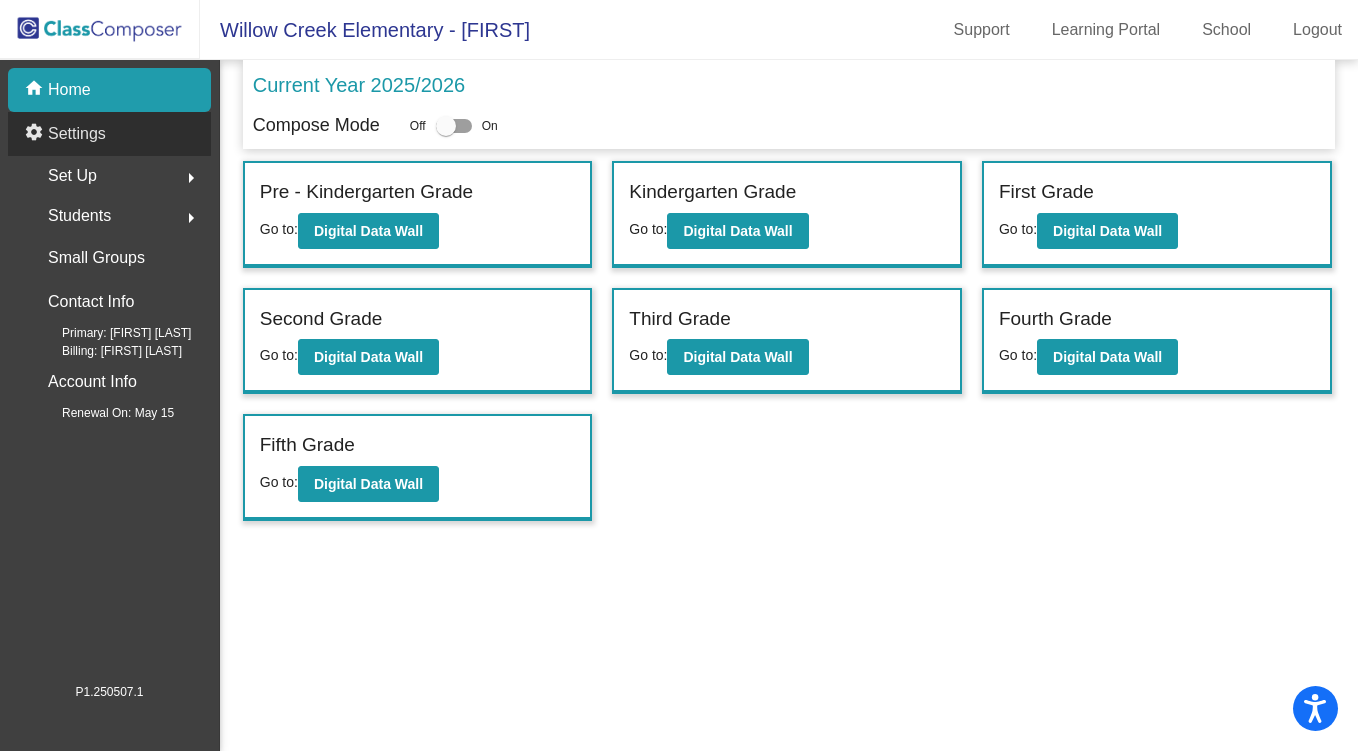 click on "Settings" 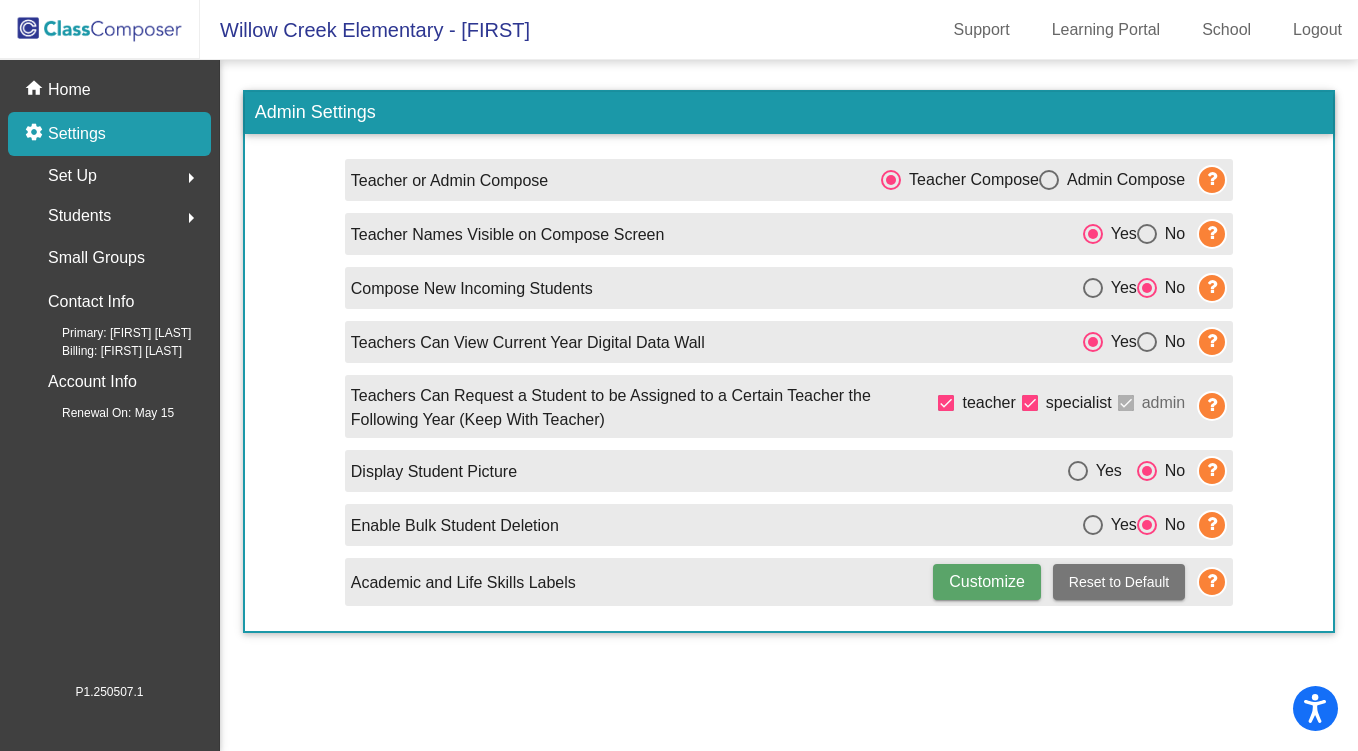 click on "Set Up" 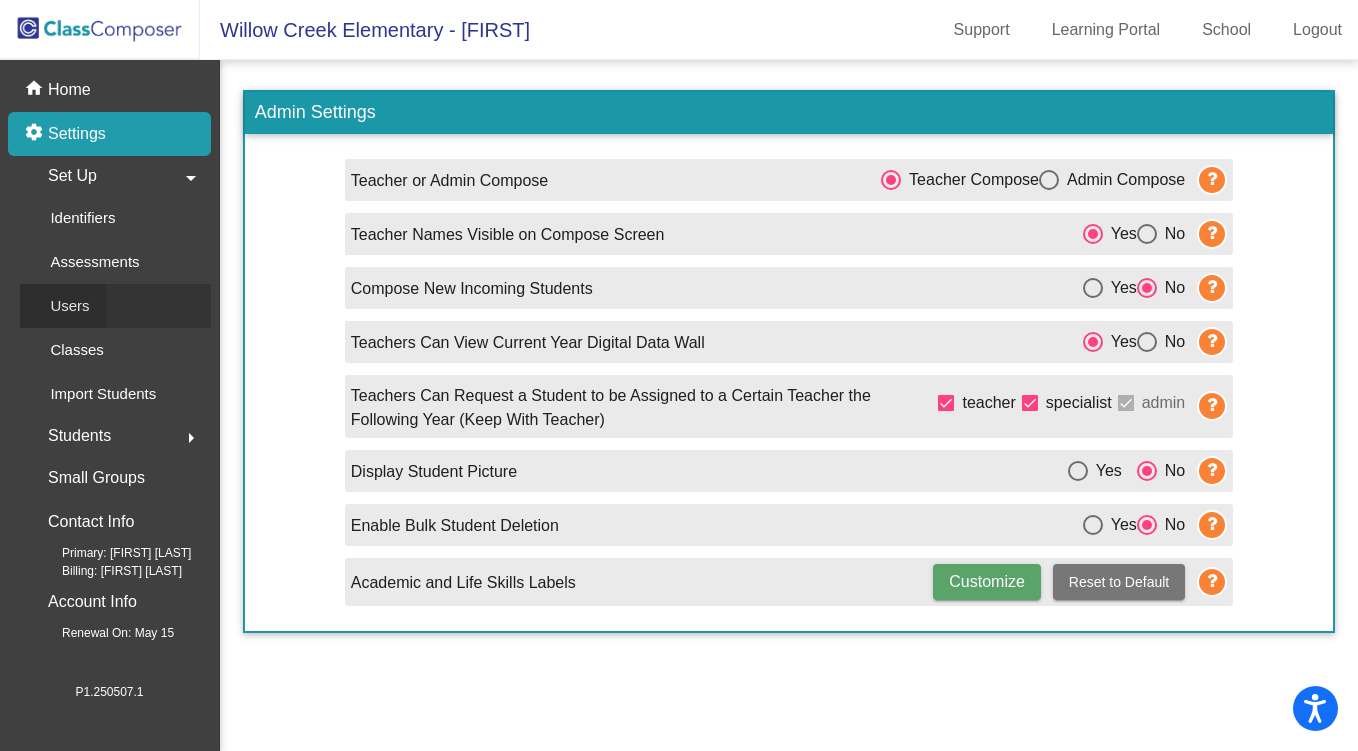 click on "Users" 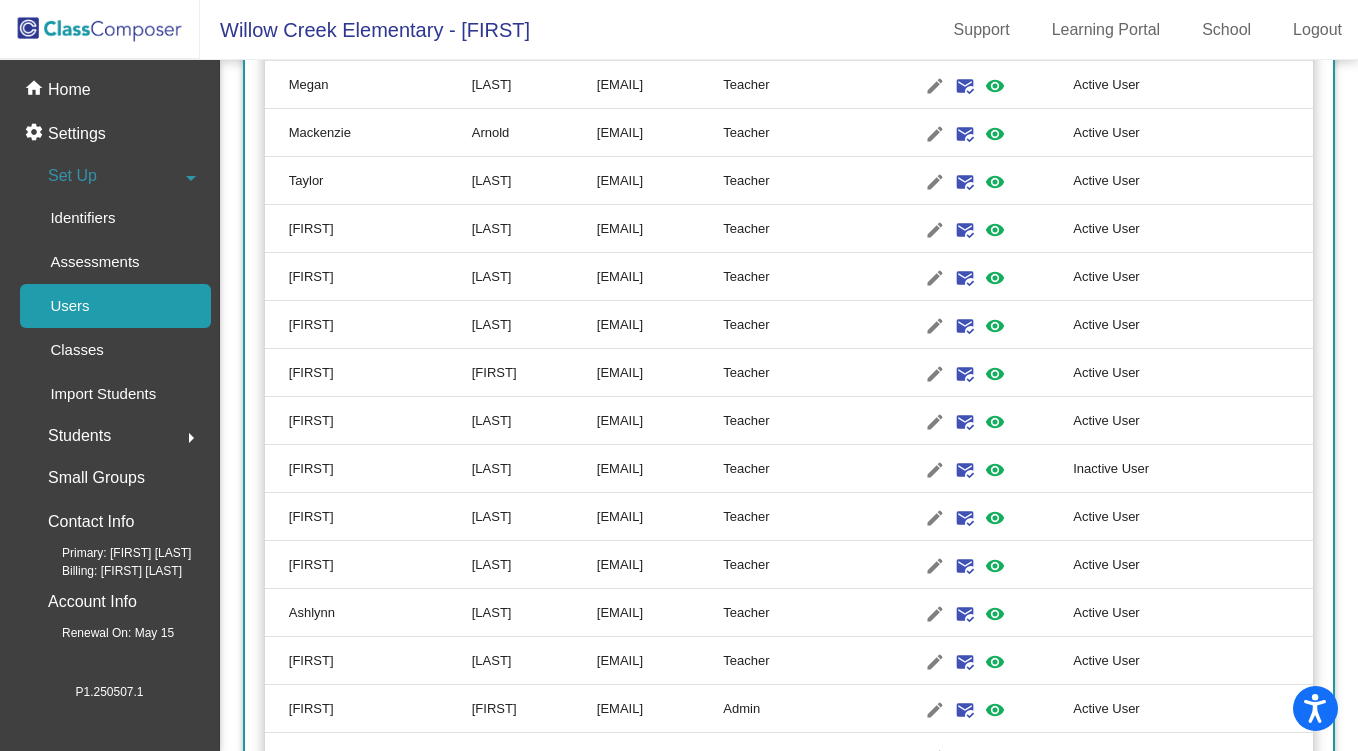 scroll, scrollTop: 2336, scrollLeft: 0, axis: vertical 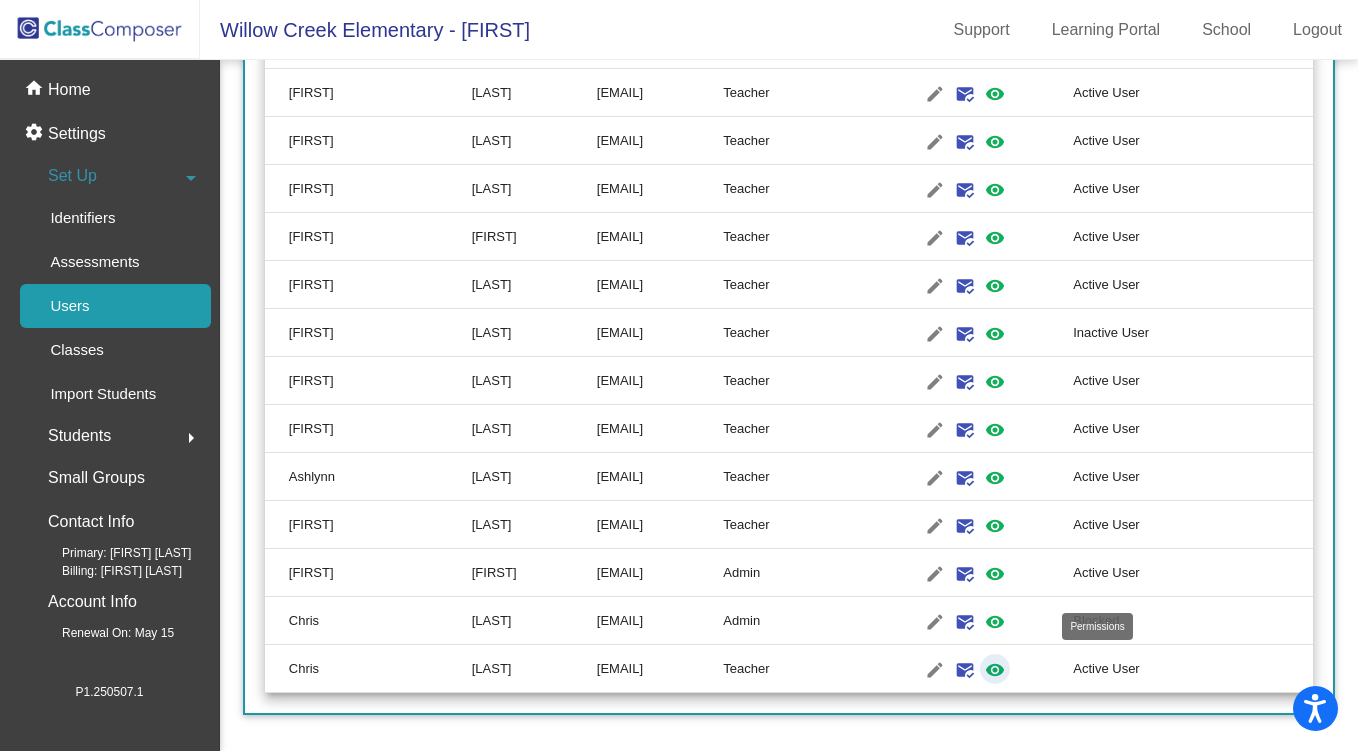 click on "visibility" 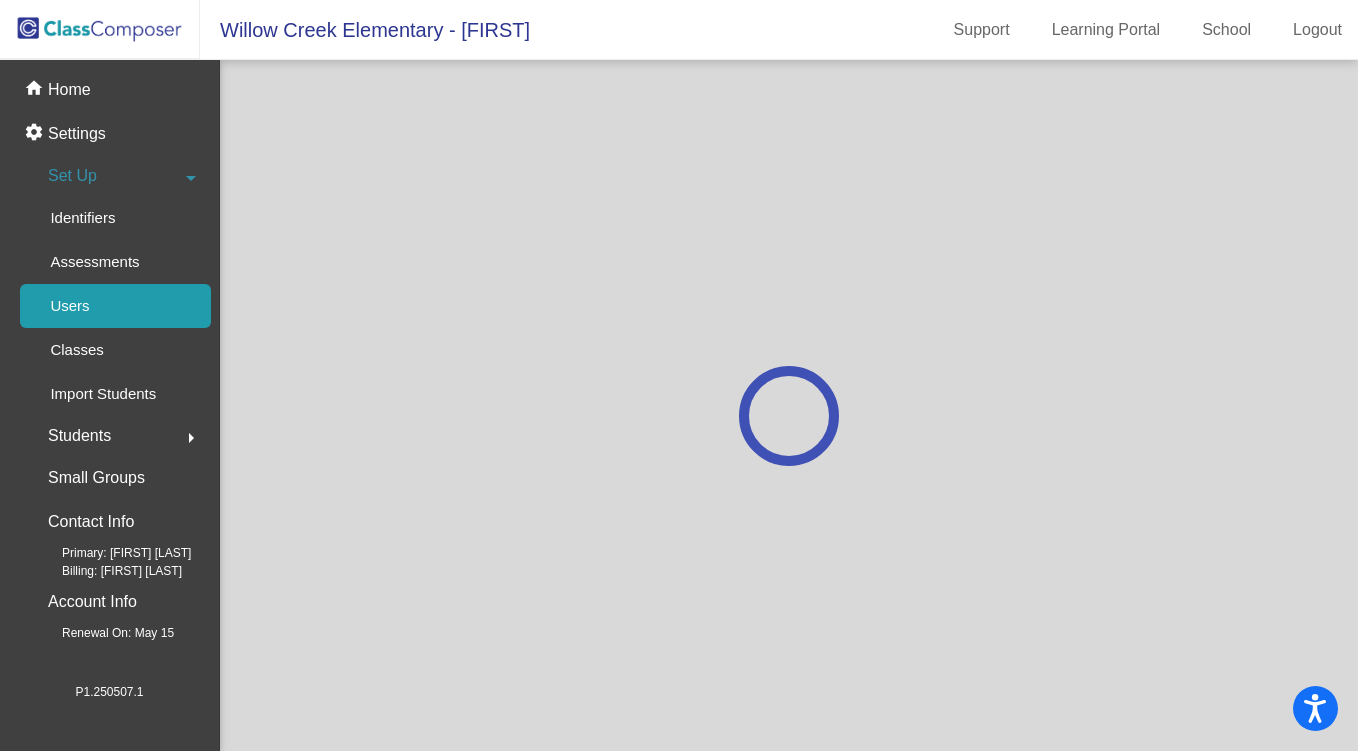 scroll, scrollTop: 0, scrollLeft: 0, axis: both 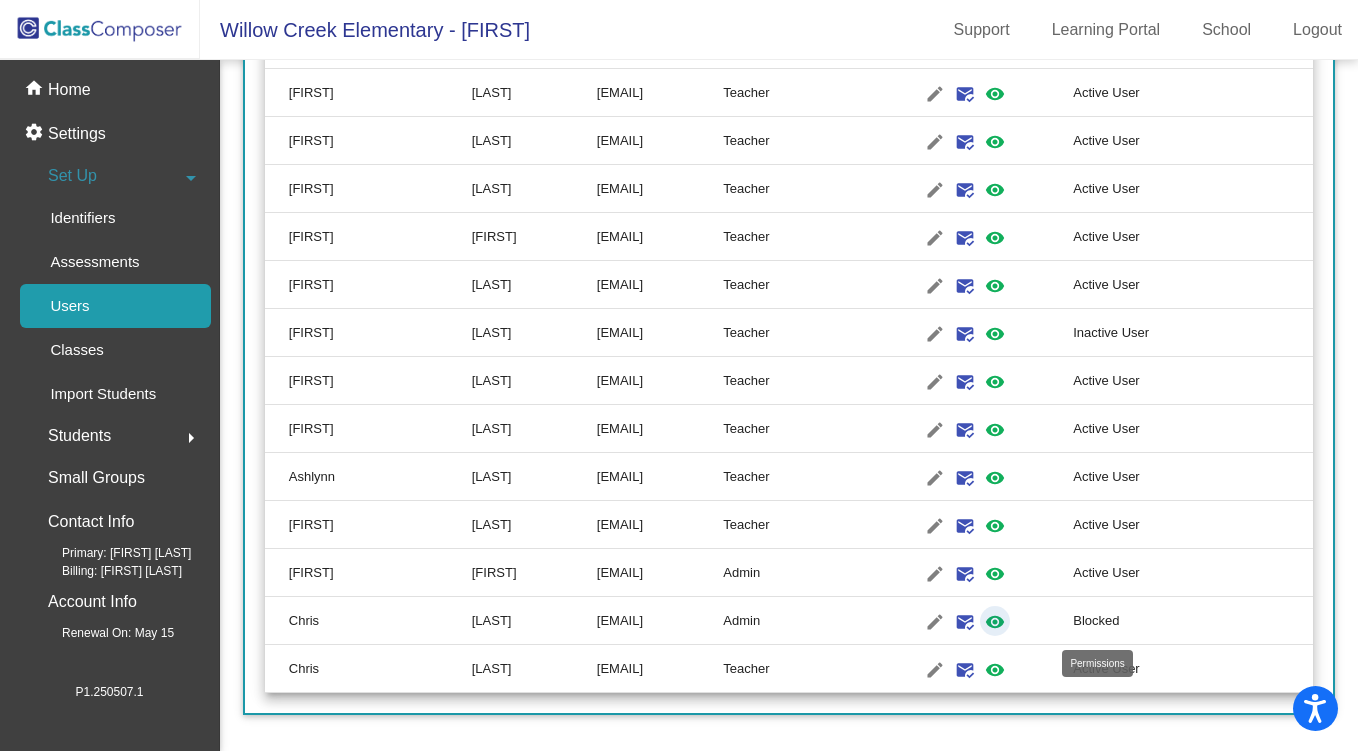 click on "visibility" 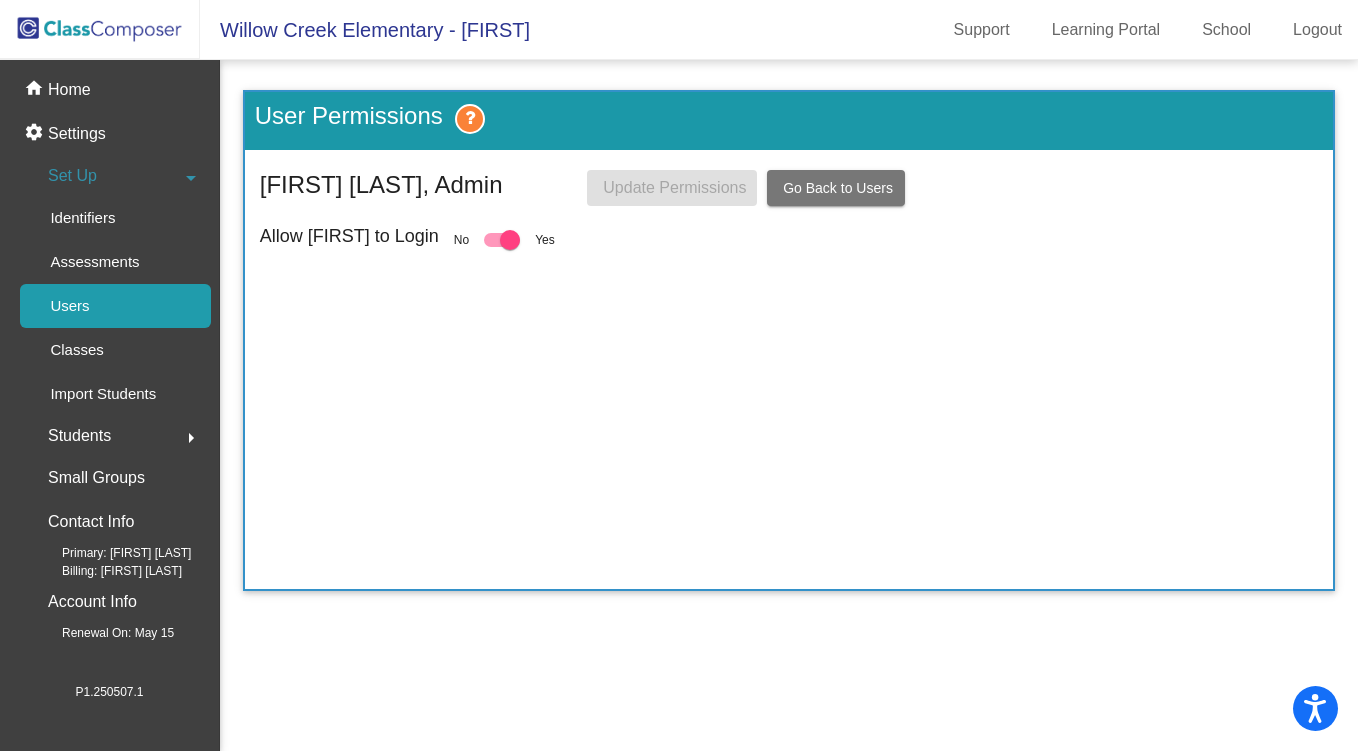 scroll, scrollTop: 0, scrollLeft: 0, axis: both 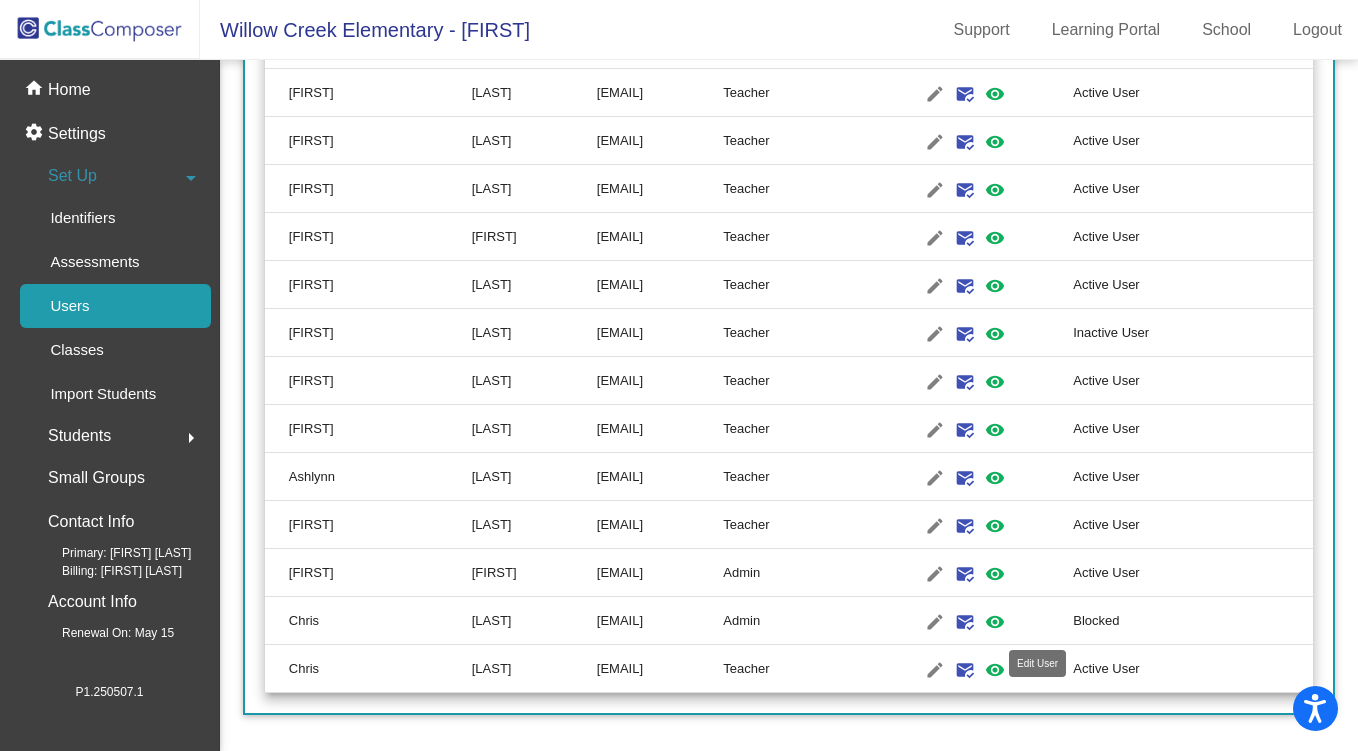 click on "edit" 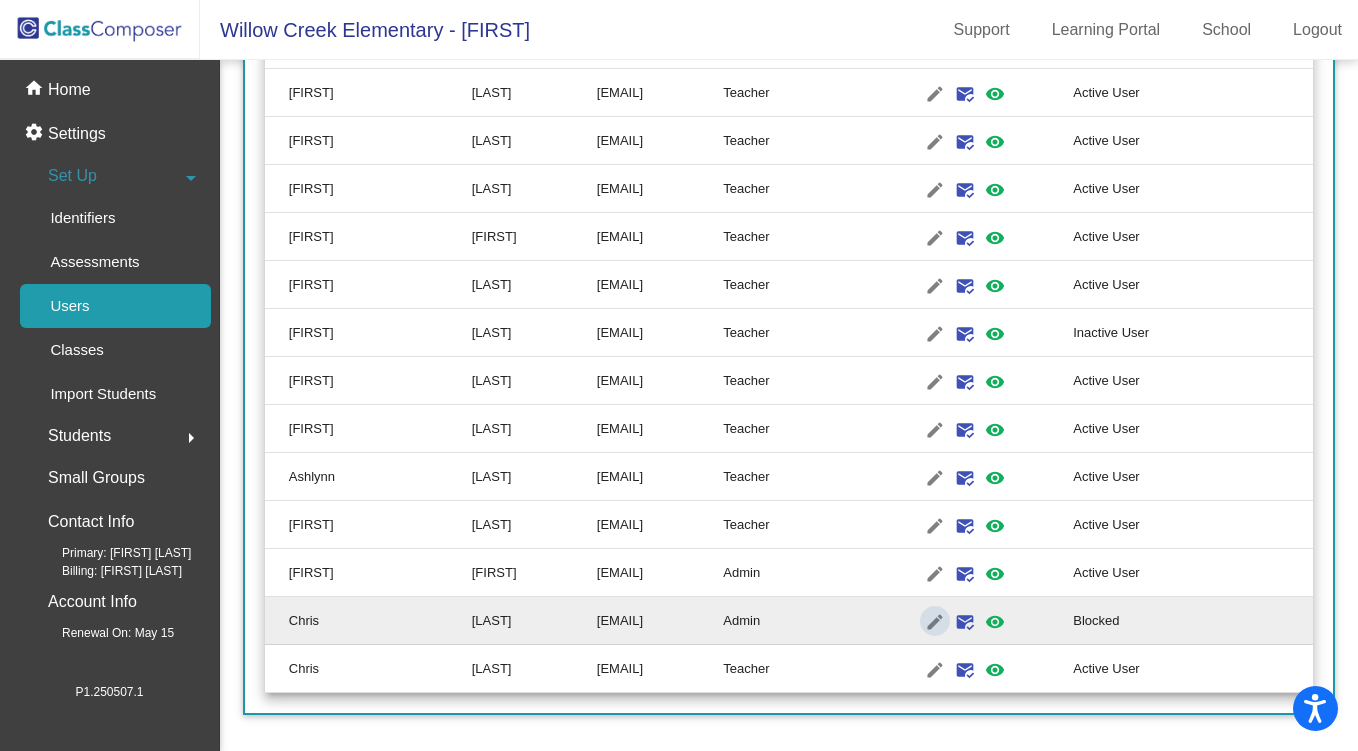 type on "Chris" 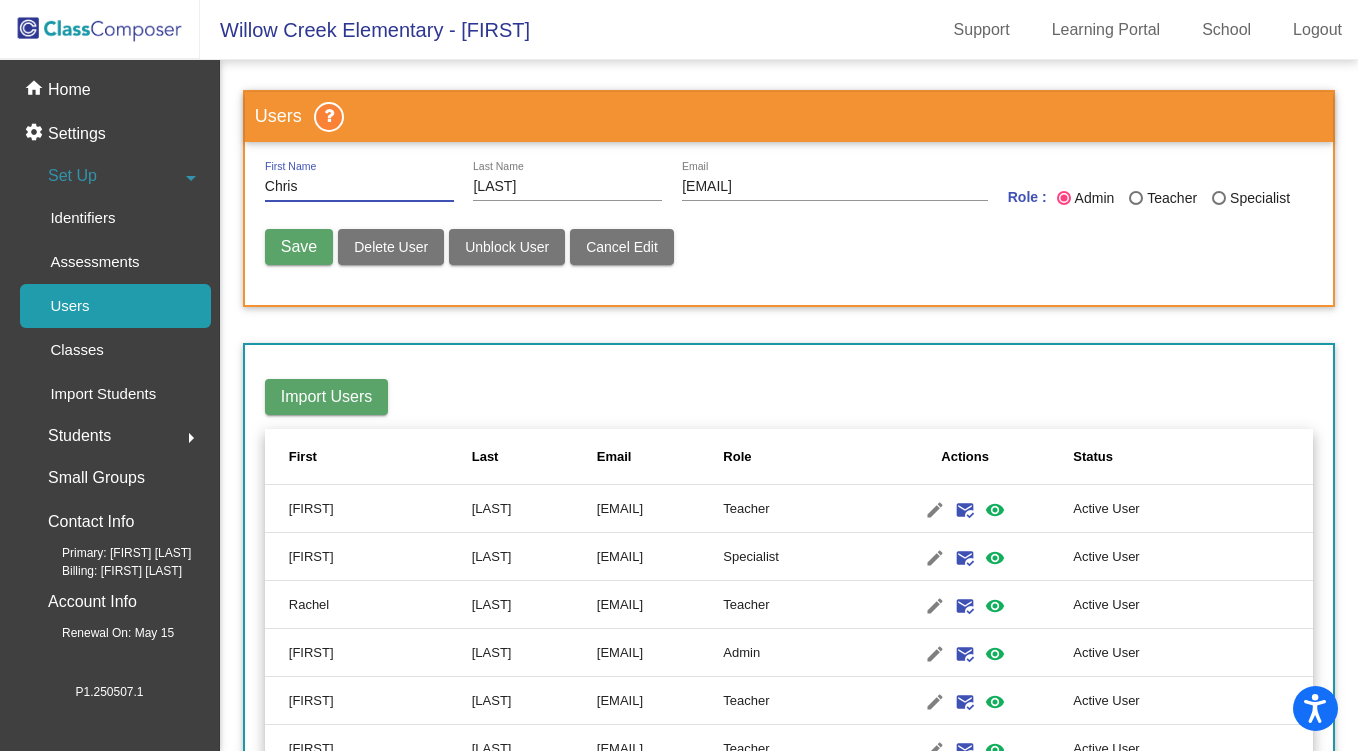 click on "Unblock User" at bounding box center [507, 247] 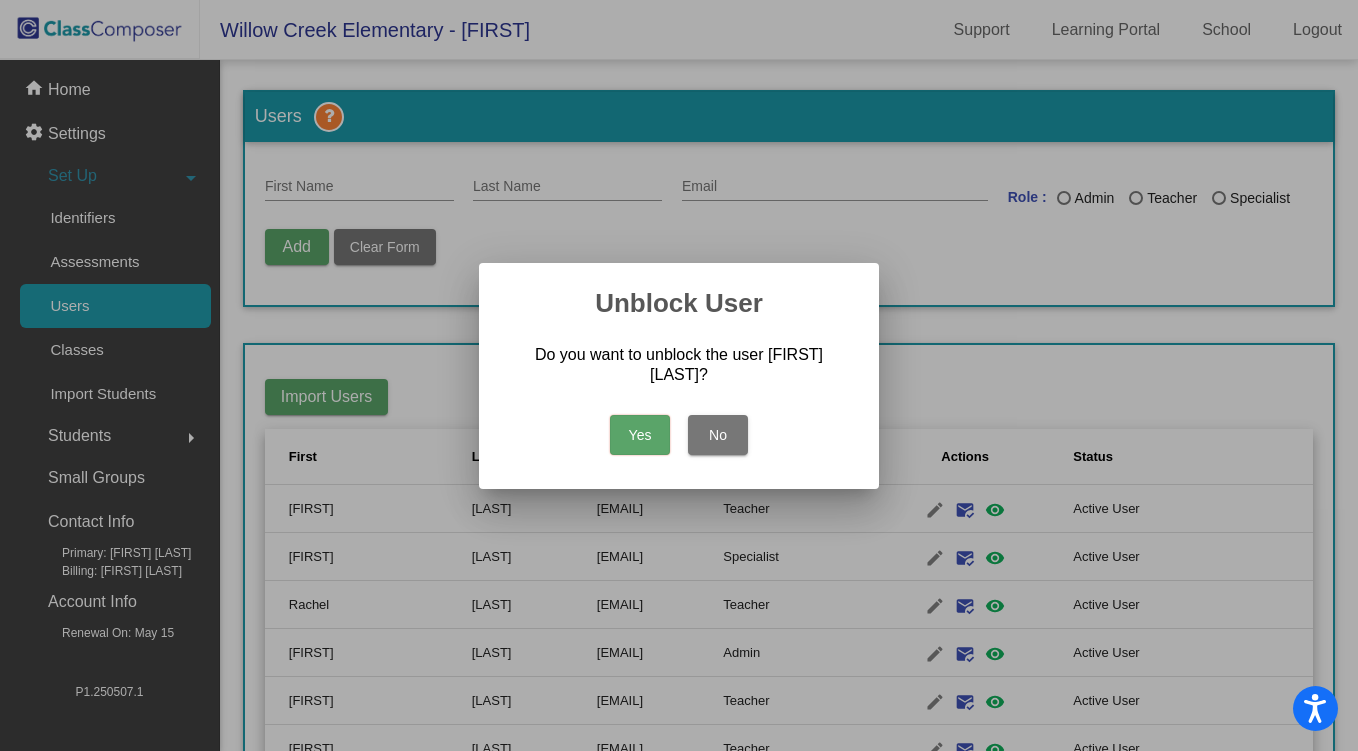 click on "Yes" at bounding box center (640, 435) 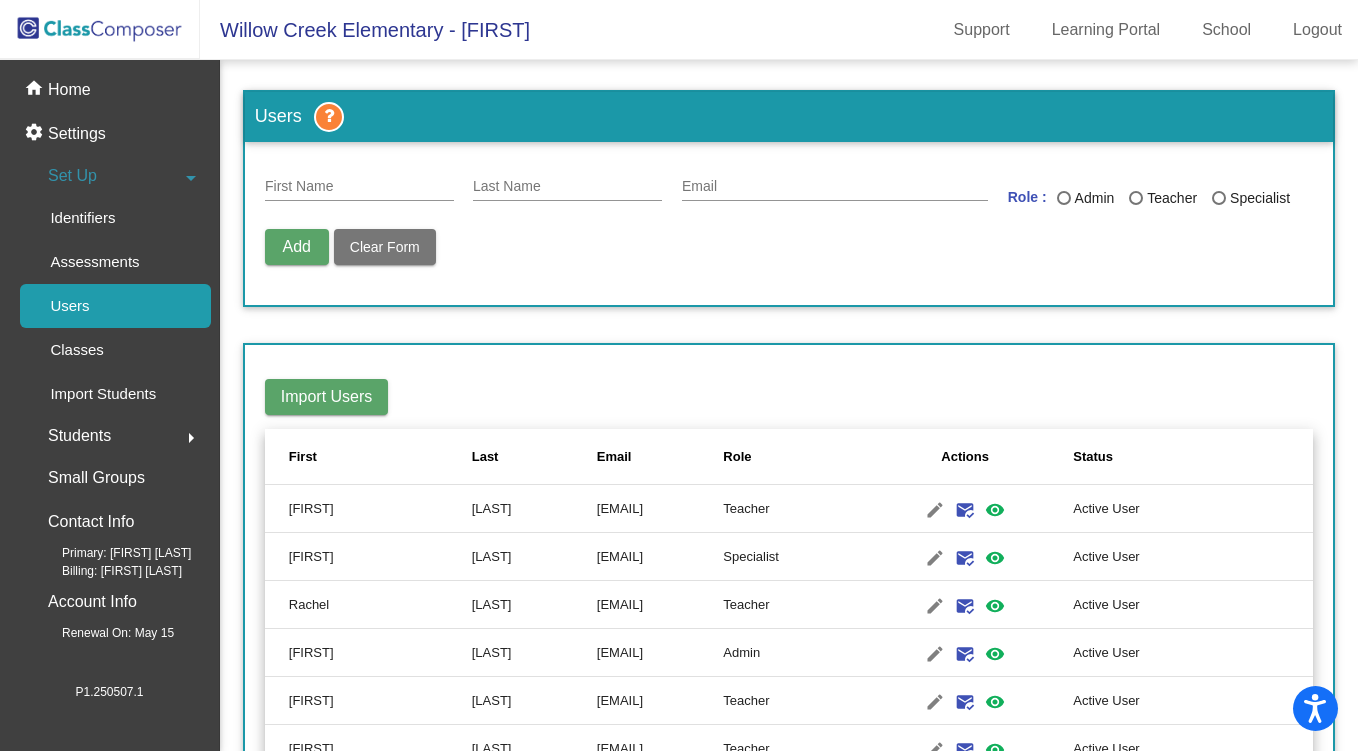 click on "Users First Name Last Name Email Role : Admin Teacher Specialist Add Delete User Unblock User Clear Form Import Users First Last Email Role Actions Status [FIRST] [LAST] [EMAIL] Teacher edit email mark_email_read visibility Active User [FIRST] [LAST] [EMAIL] Specialist edit email mark_email_read visibility Active User [FIRST] [LAST] [EMAIL] Teacher edit email mark_email_read visibility Active User [FIRST] [LAST] [EMAIL] Admin edit email mark_email_read visibility Active User [FIRST] [LAST] [EMAIL] Teacher edit email mark_email_read visibility Active User [FIRST] [LAST] [EMAIL] Teacher edit email mark_email_read visibility Active User [FIRST] [LAST] [EMAIL] Teacher edit email mark_email_read visibility Active User [FIRST] [LAST] [EMAIL] Teacher edit email mark_email_read visibility Active User [FIRST]" 